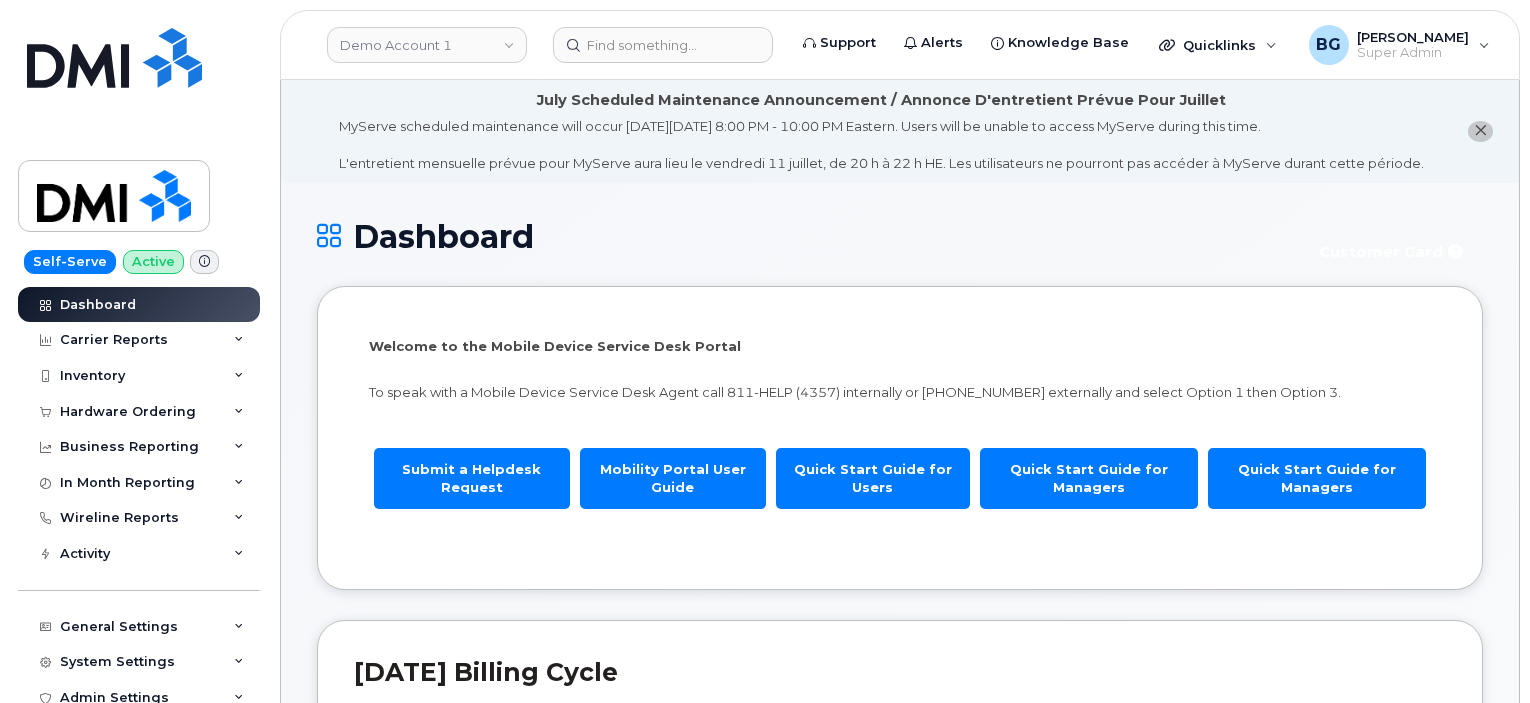 scroll, scrollTop: 0, scrollLeft: 0, axis: both 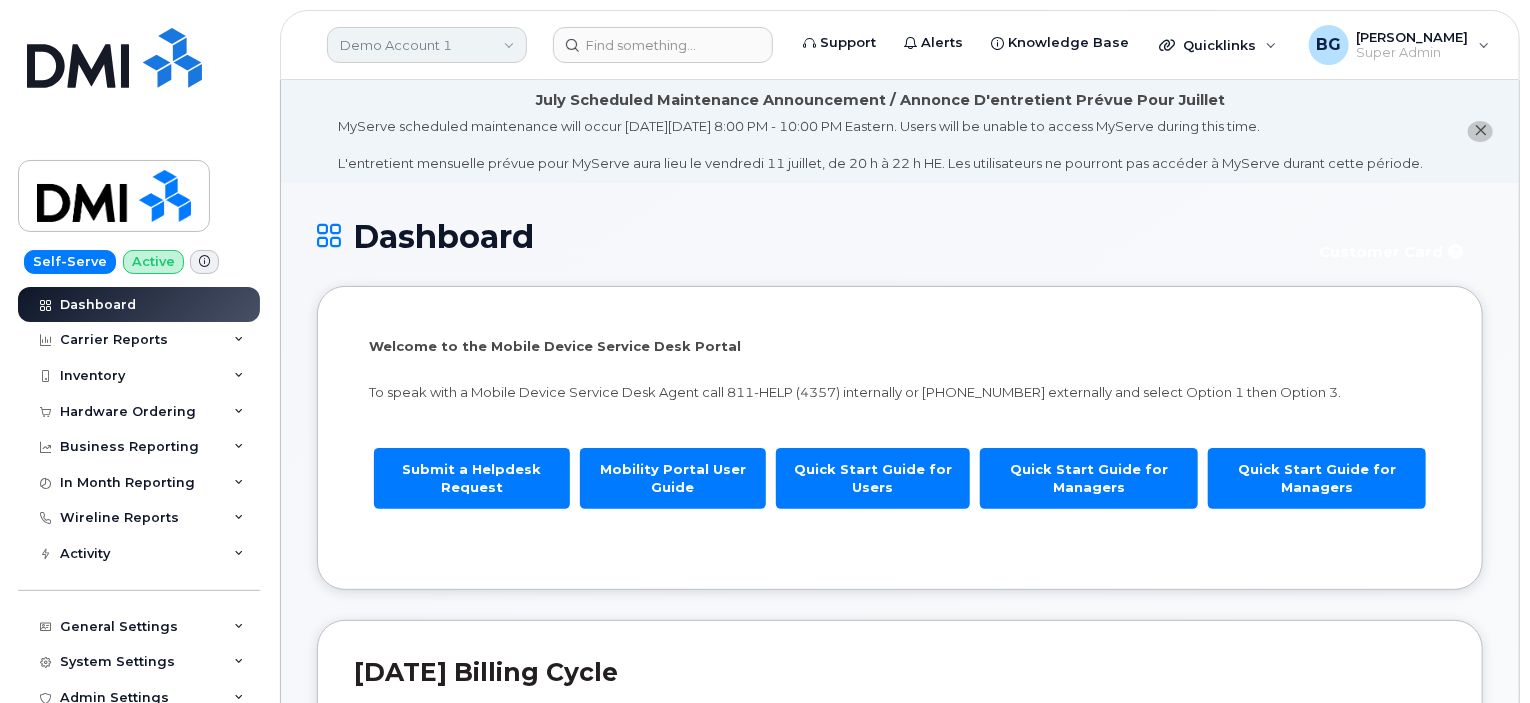 click on "Demo Account 1" 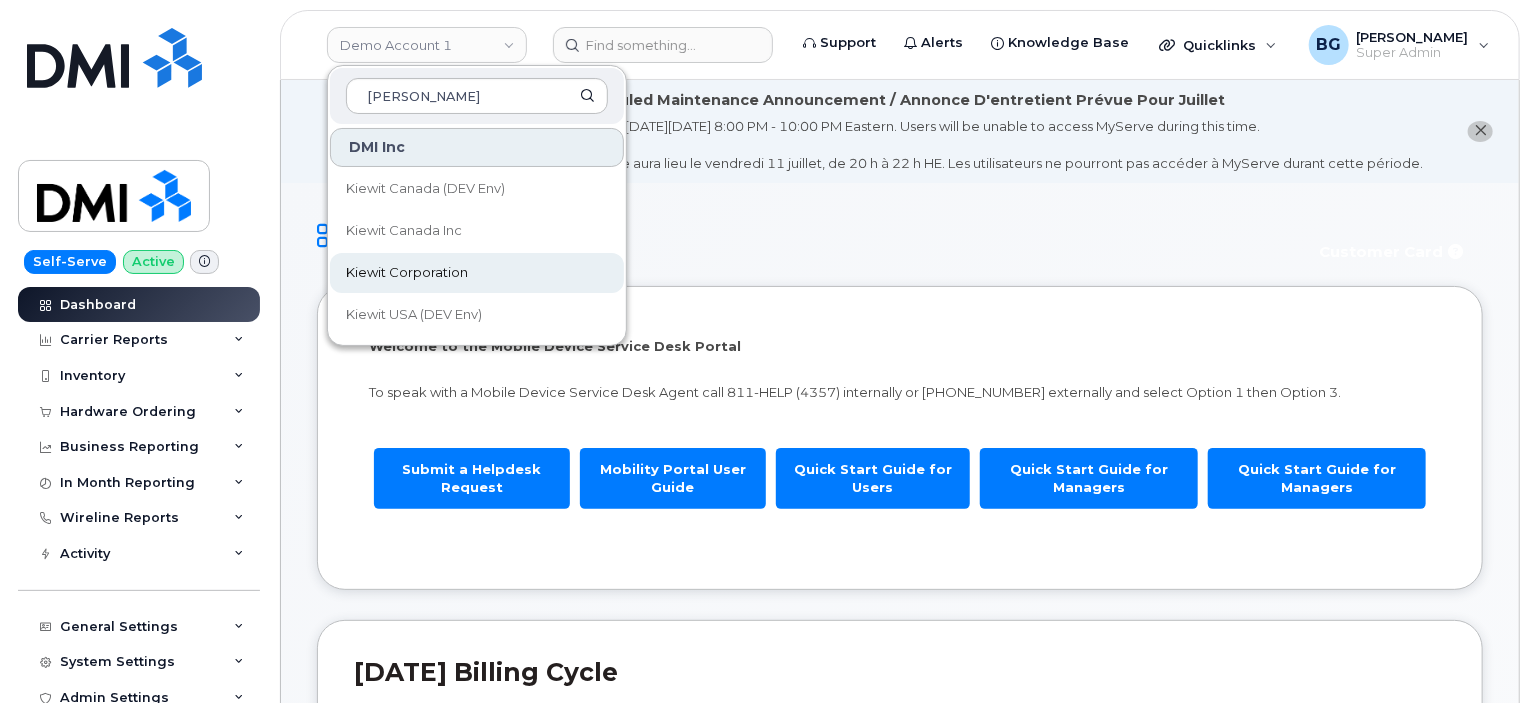 type on "kiewit" 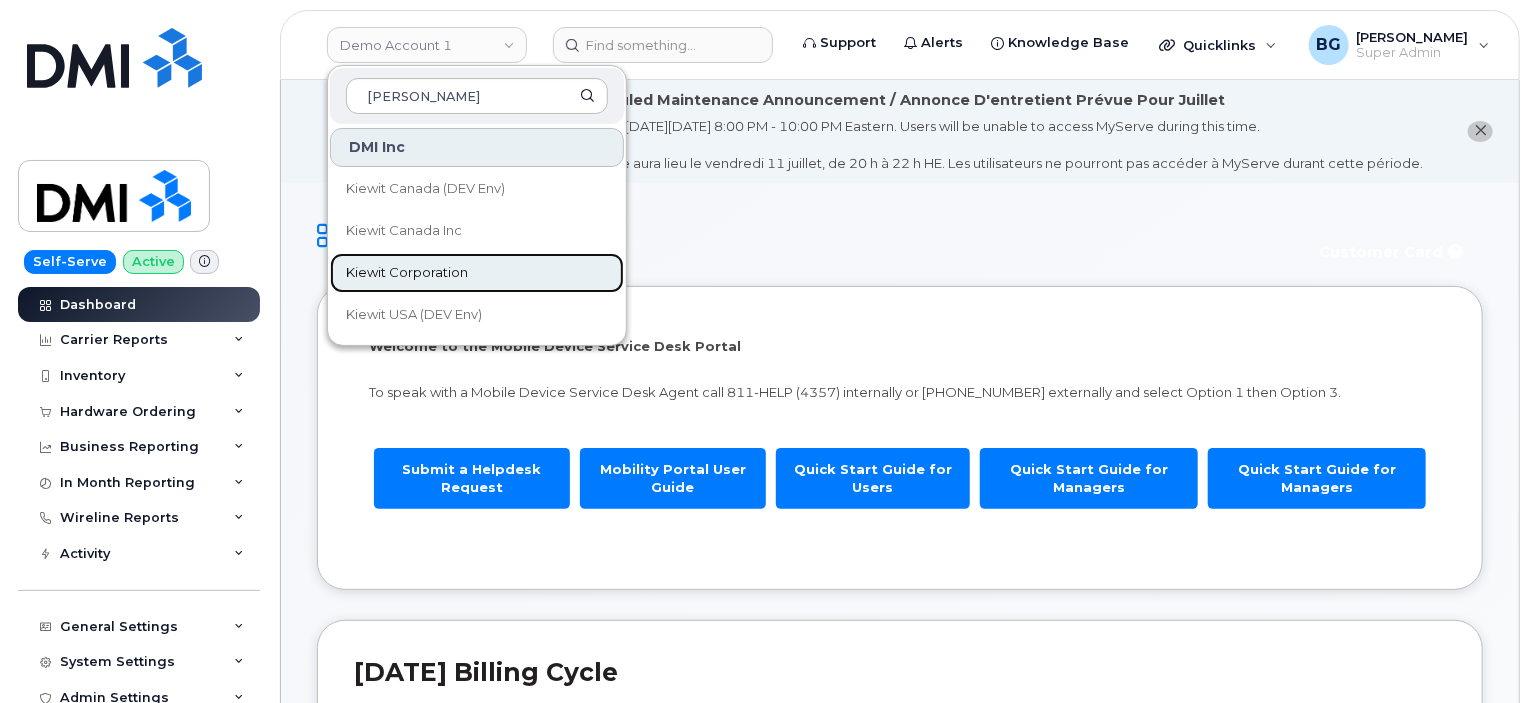 click on "Kiewit Corporation" 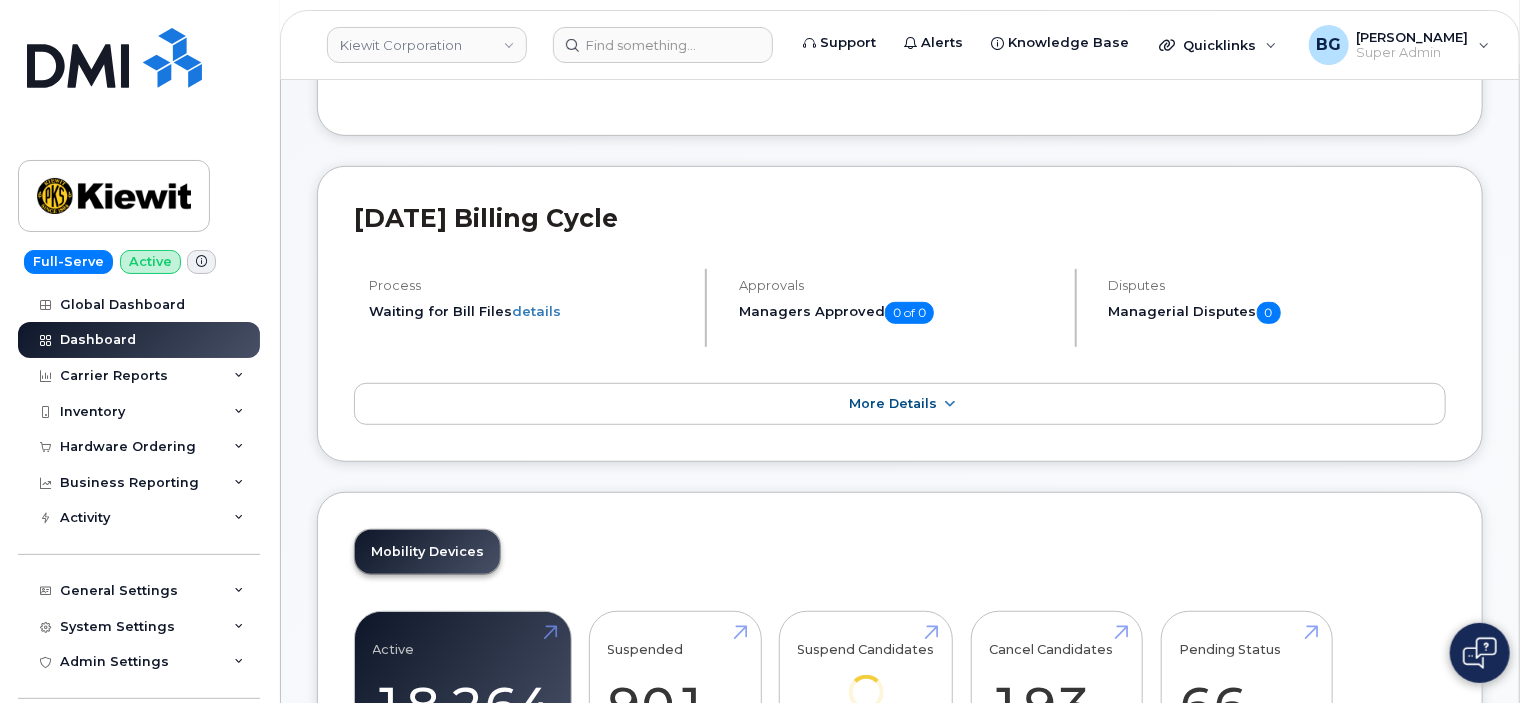 scroll, scrollTop: 333, scrollLeft: 0, axis: vertical 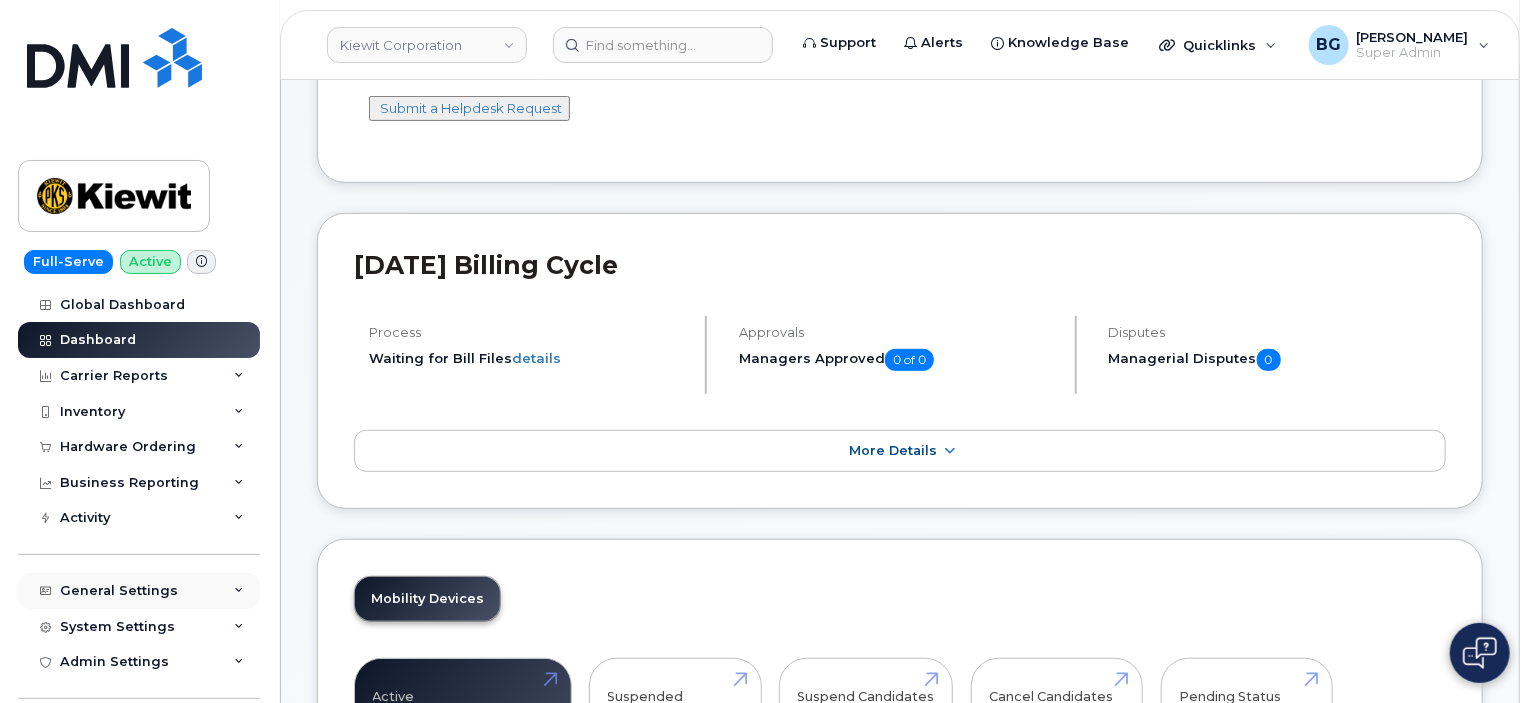 click on "General Settings" at bounding box center [119, 591] 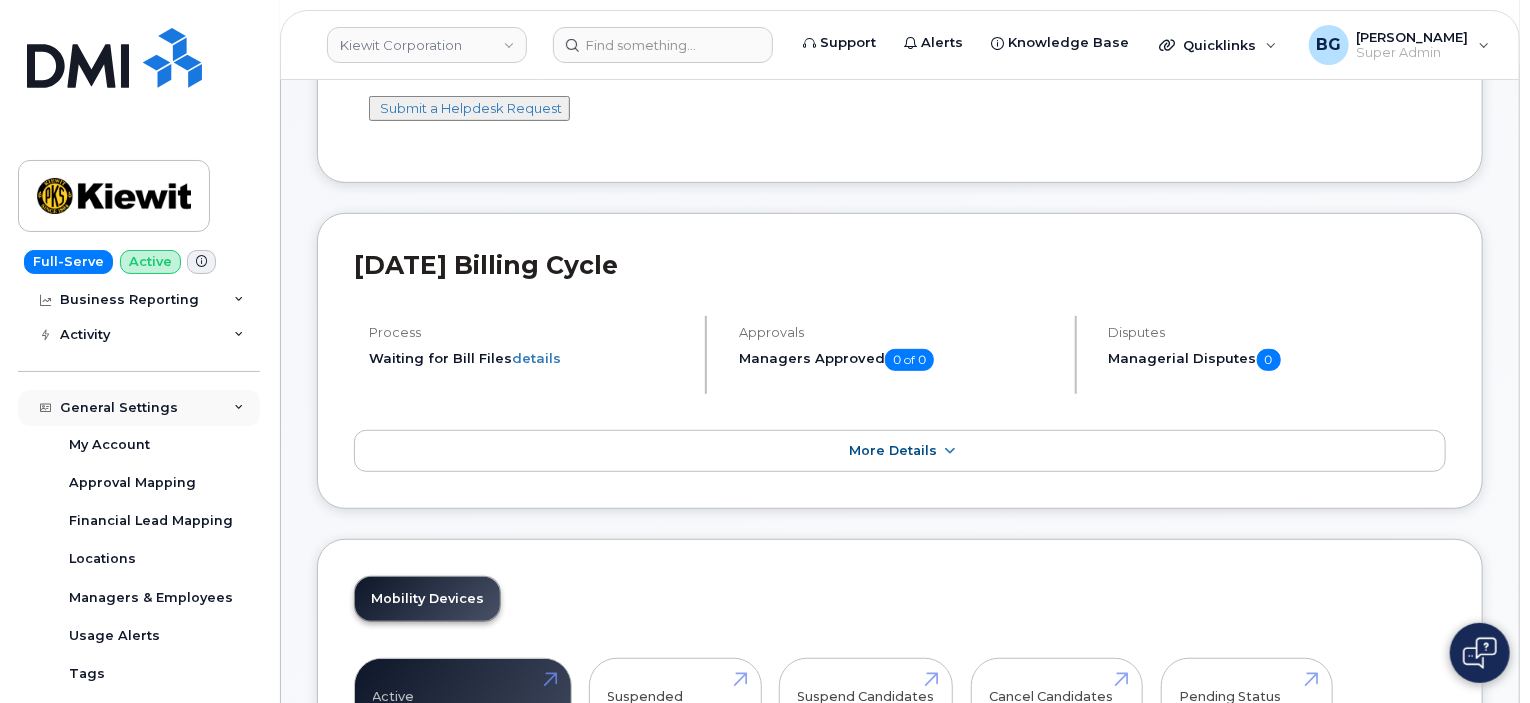 scroll, scrollTop: 266, scrollLeft: 0, axis: vertical 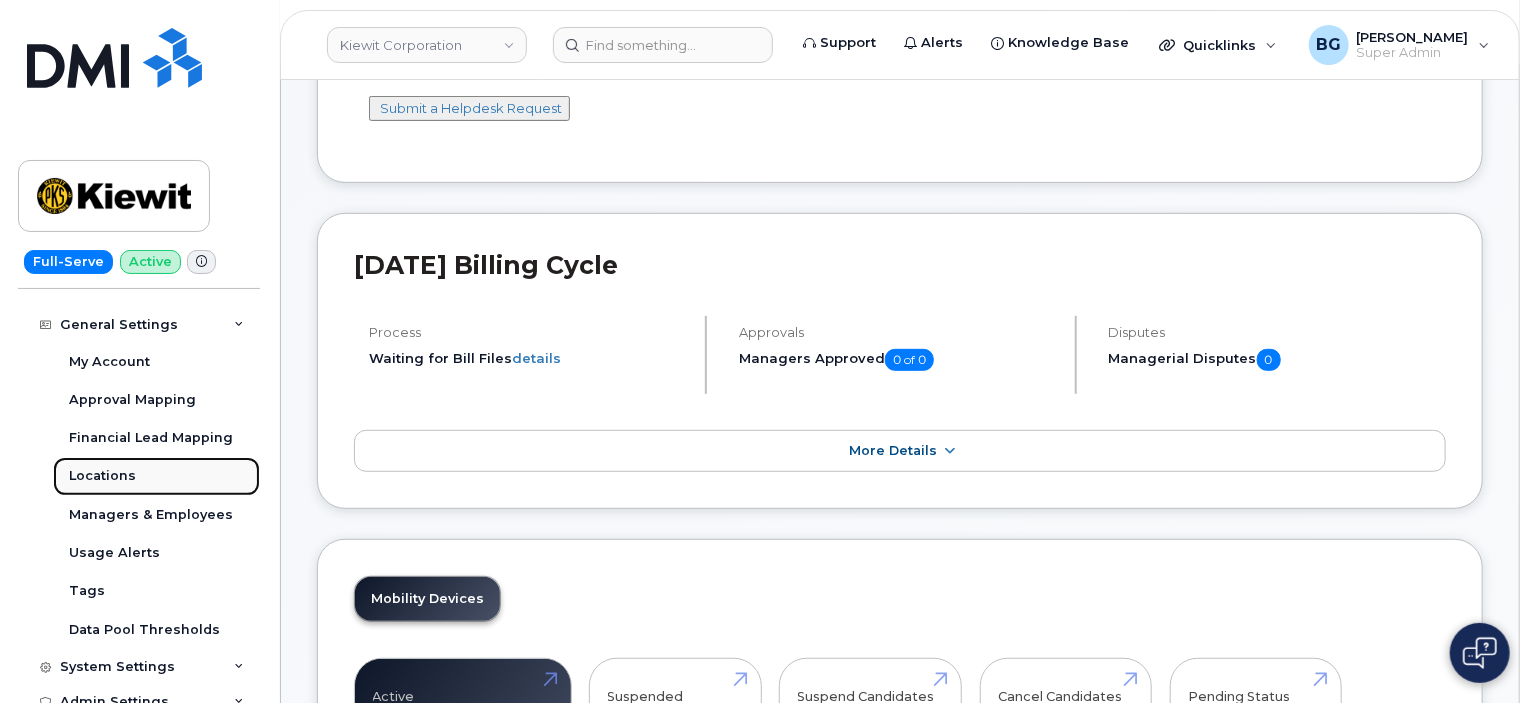 click on "Locations" at bounding box center (102, 476) 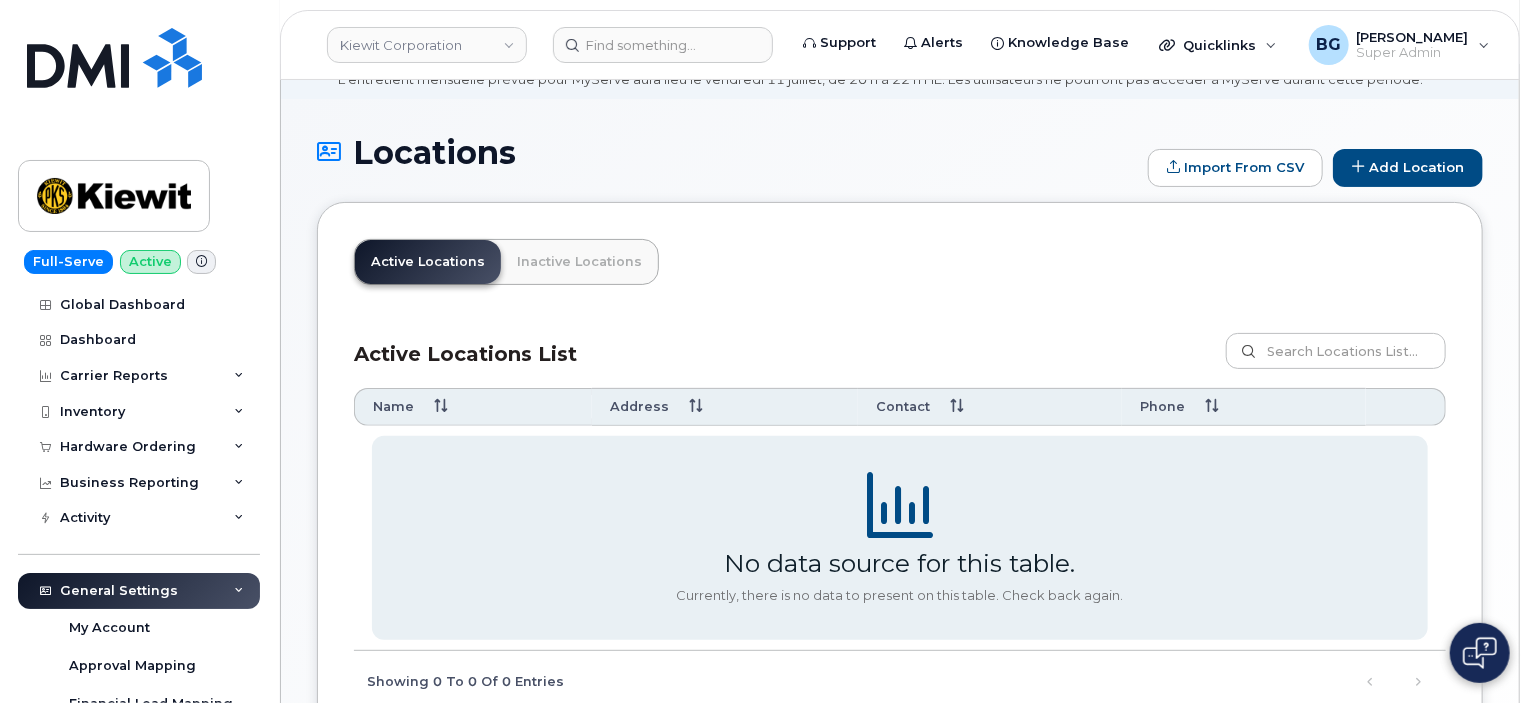 scroll, scrollTop: 2, scrollLeft: 0, axis: vertical 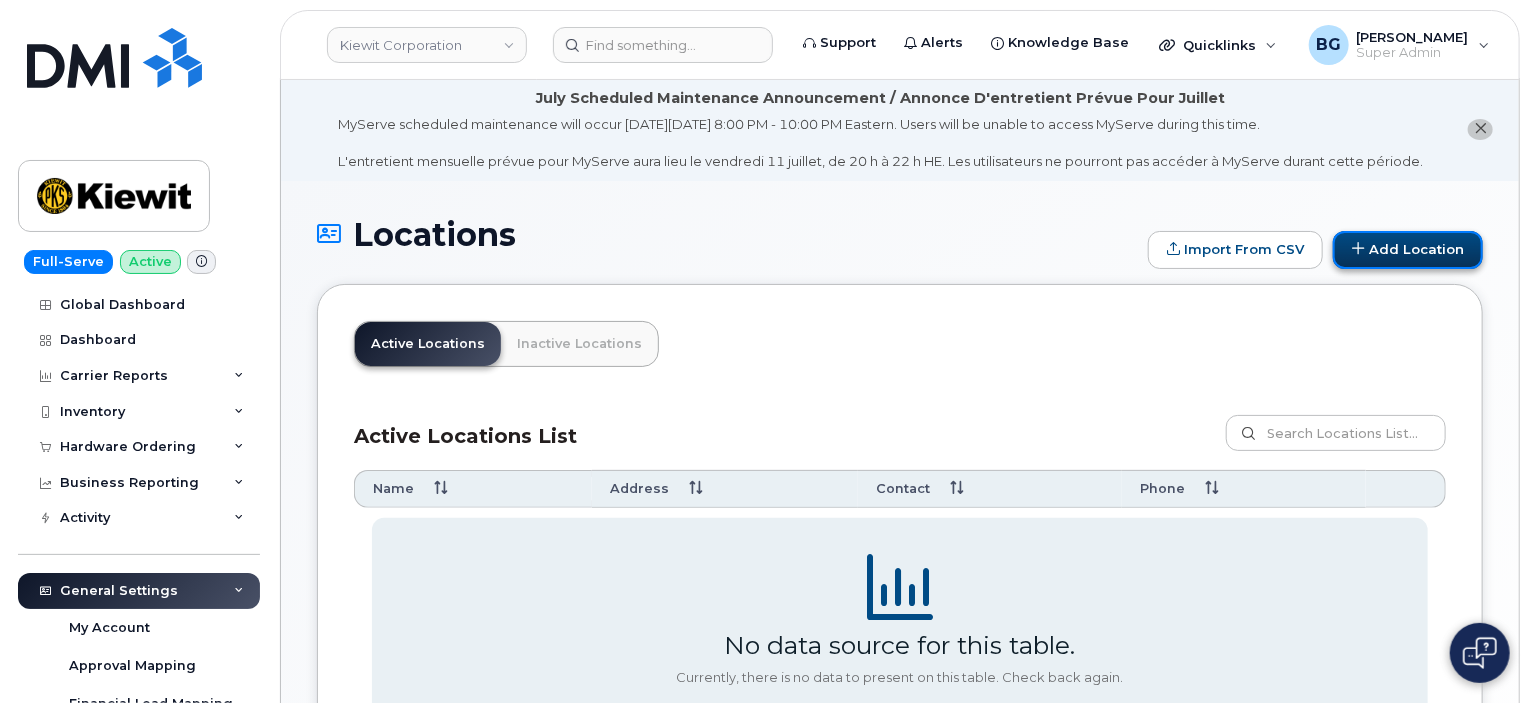 click on "Add Location" at bounding box center [1408, 250] 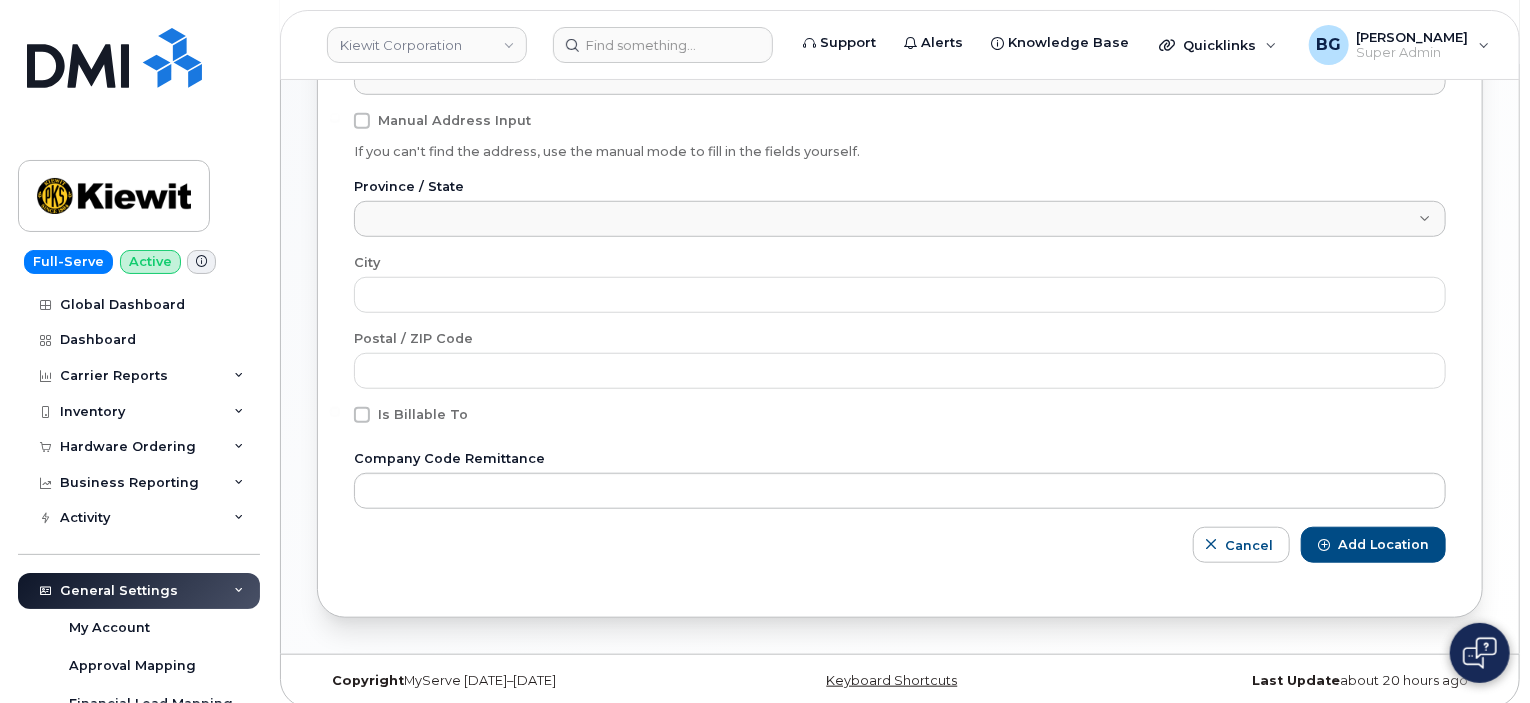 scroll, scrollTop: 658, scrollLeft: 0, axis: vertical 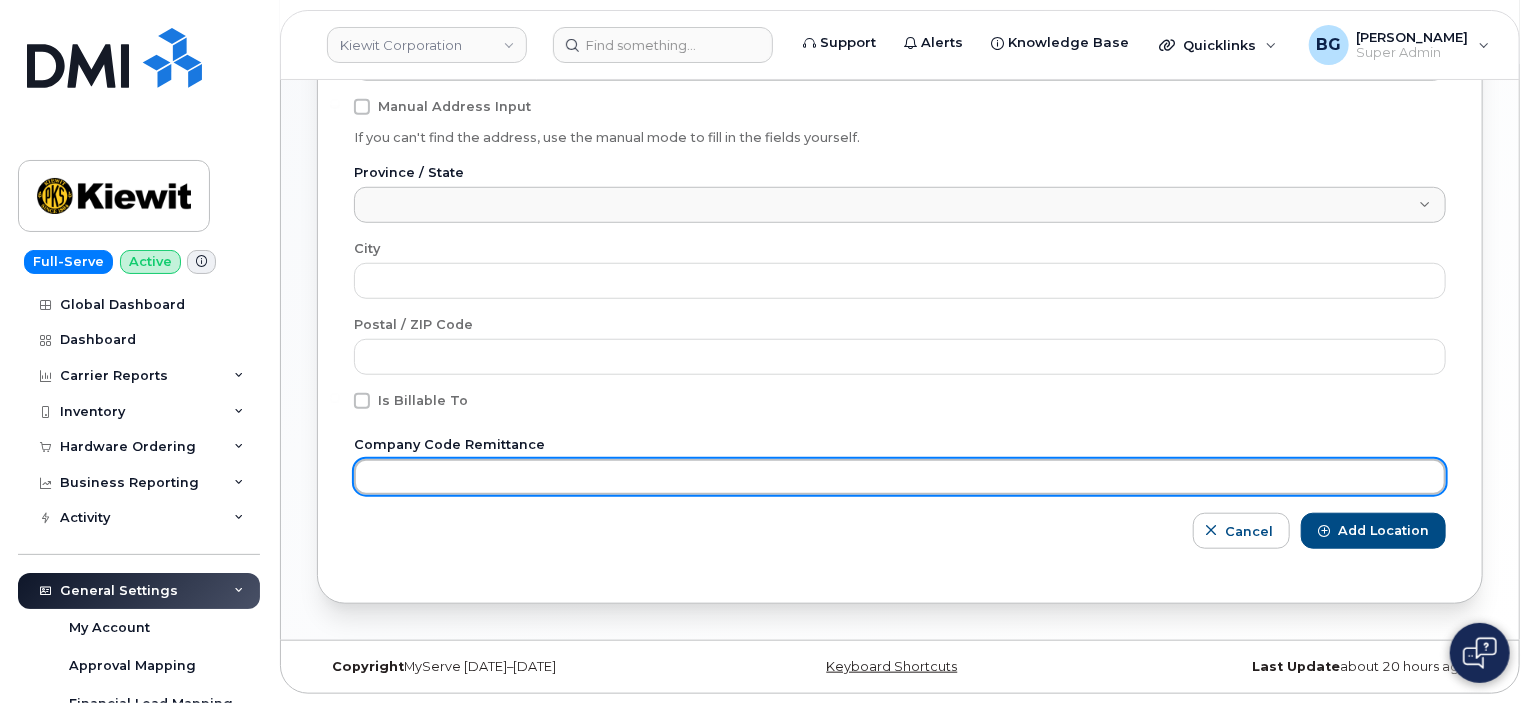 click at bounding box center [900, 477] 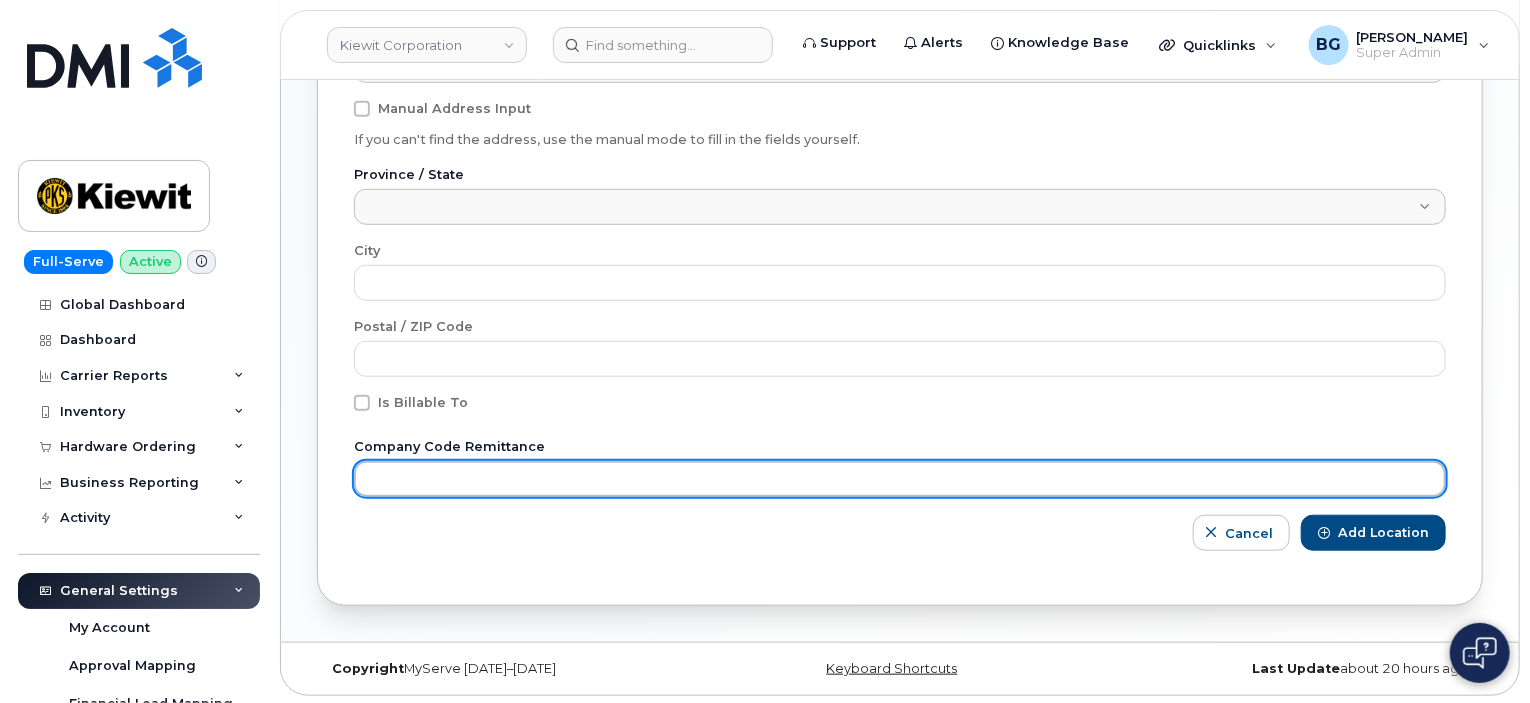 scroll, scrollTop: 658, scrollLeft: 0, axis: vertical 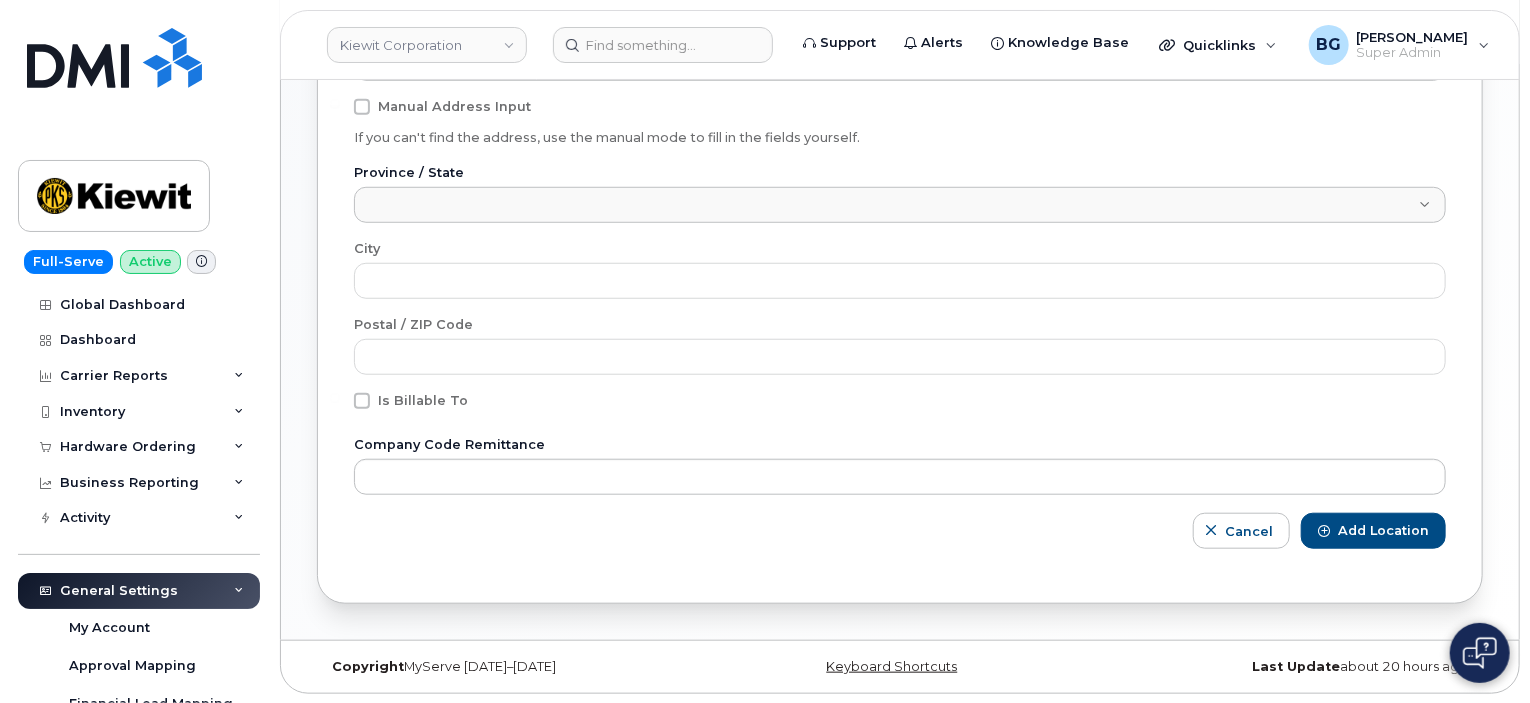click at bounding box center [362, 401] 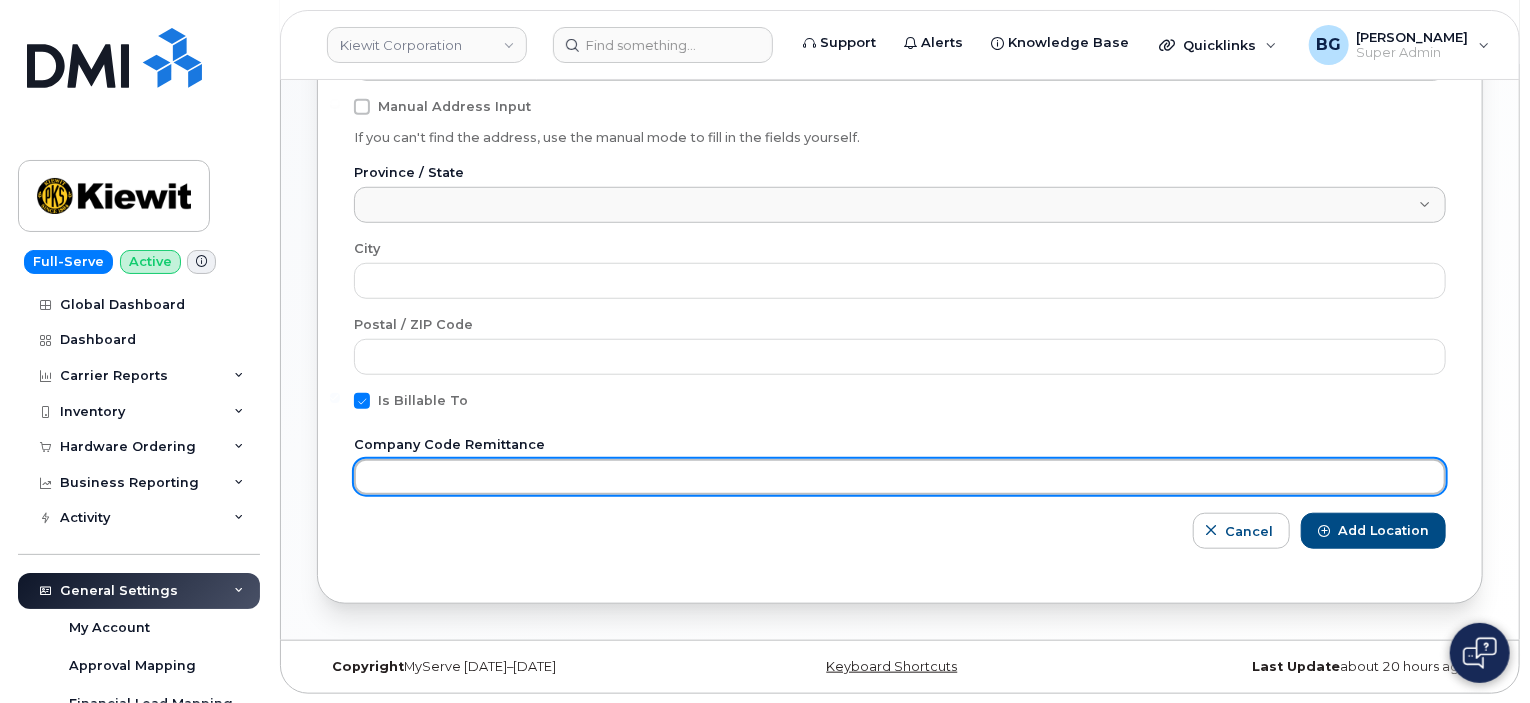 click at bounding box center (900, 477) 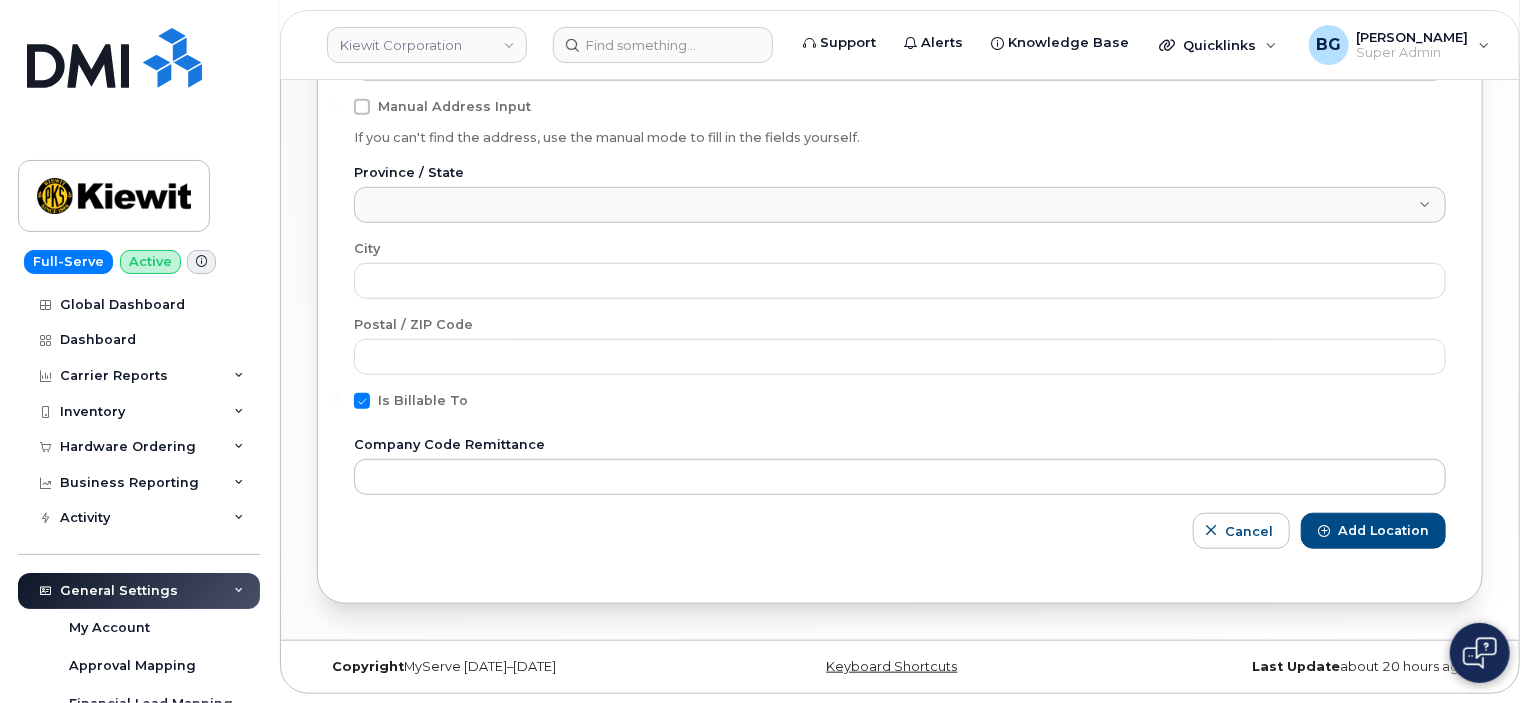 click at bounding box center (362, 401) 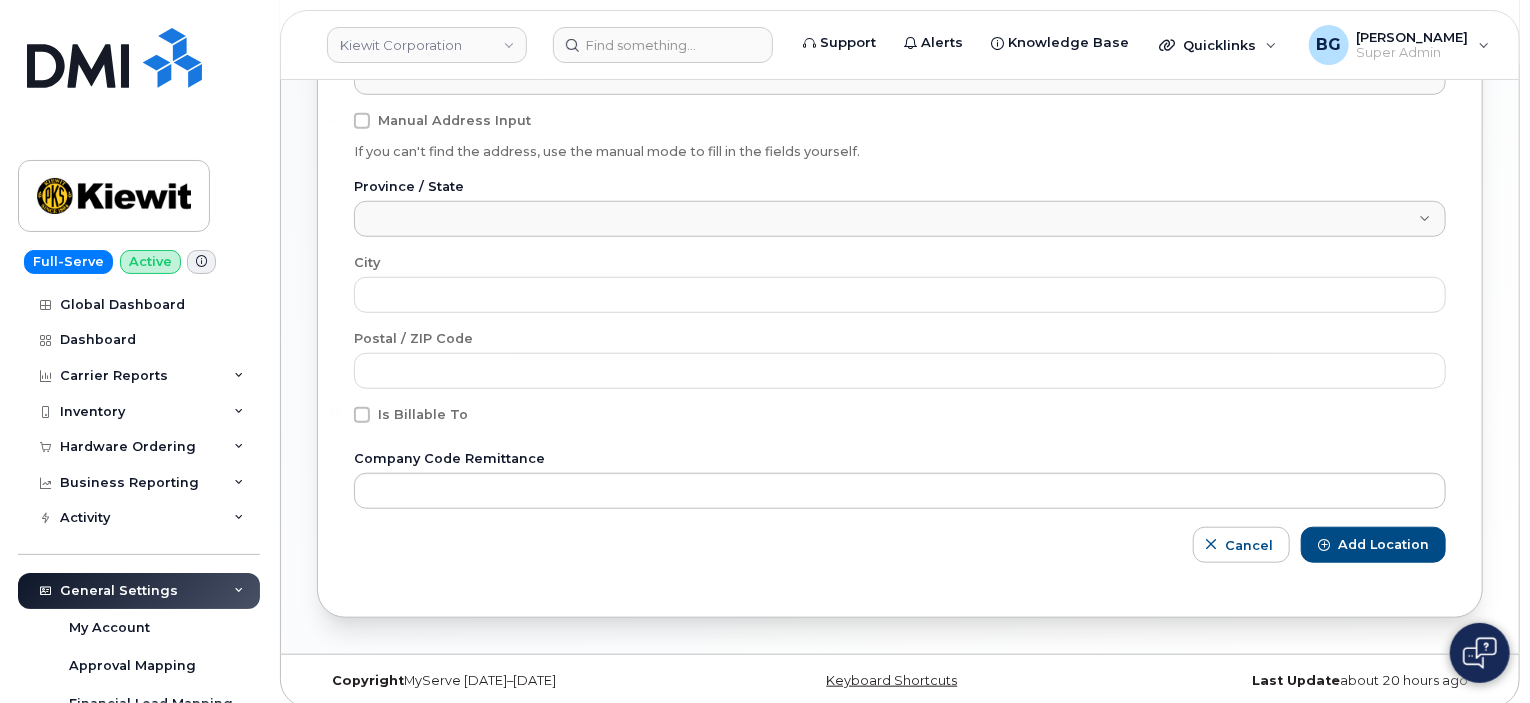 scroll, scrollTop: 658, scrollLeft: 0, axis: vertical 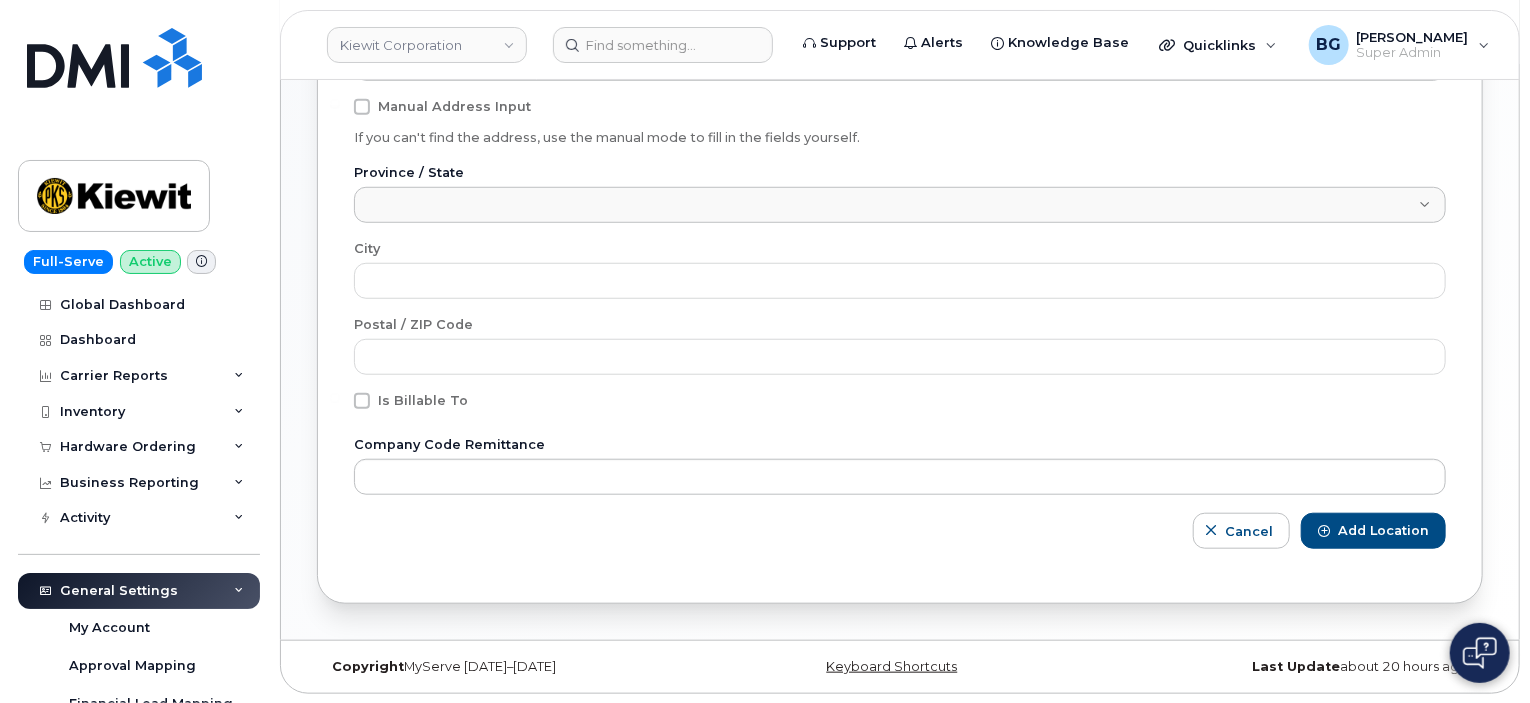 click on "Kiewit Corporation   Support   Alerts   Knowledge Base Quicklinks Suspend / Cancel Device Change SIM Card Enable Call Forwarding Reset VM Password Add Roaming Package Request Repair Order New Device Add Device Transfer Line In Move Device to Another Company BG Bill Geary Super Admin English Français Adjust Account View AT&T Wireless 998975023 Weeks Marine Inc 829556767 Weeks Marine, Inc GSM-R 287237071101 Weeks Marine, Inc GSM-R 287259046887 Weeks Marine, Inc GSM-R 990540011 Verizon Wireless 442044104-00001 McNally Tunneling Corp 442044104-00002 McNally TunnelingCorp 786080835-00001 Kiewit Phase 2 922932454-00009 Weeks Marine Inc T-Mobile 973402207 Load more My Account Wireless Admin Wireless Admin (Restricted) Wireless Admin (Read only) Employee Demo  Enter Email  Sign out" at bounding box center [900, 45] 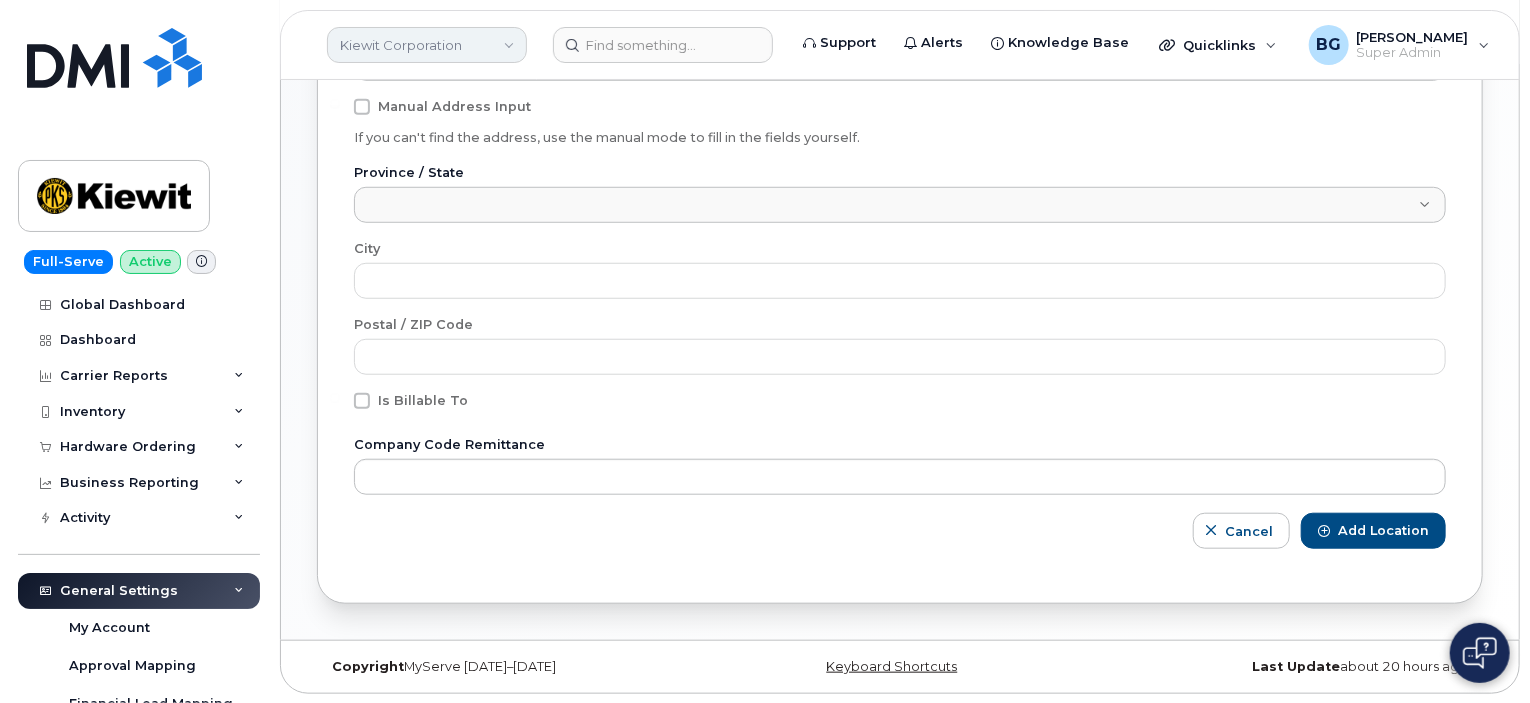 click on "Kiewit Corporation" at bounding box center (427, 45) 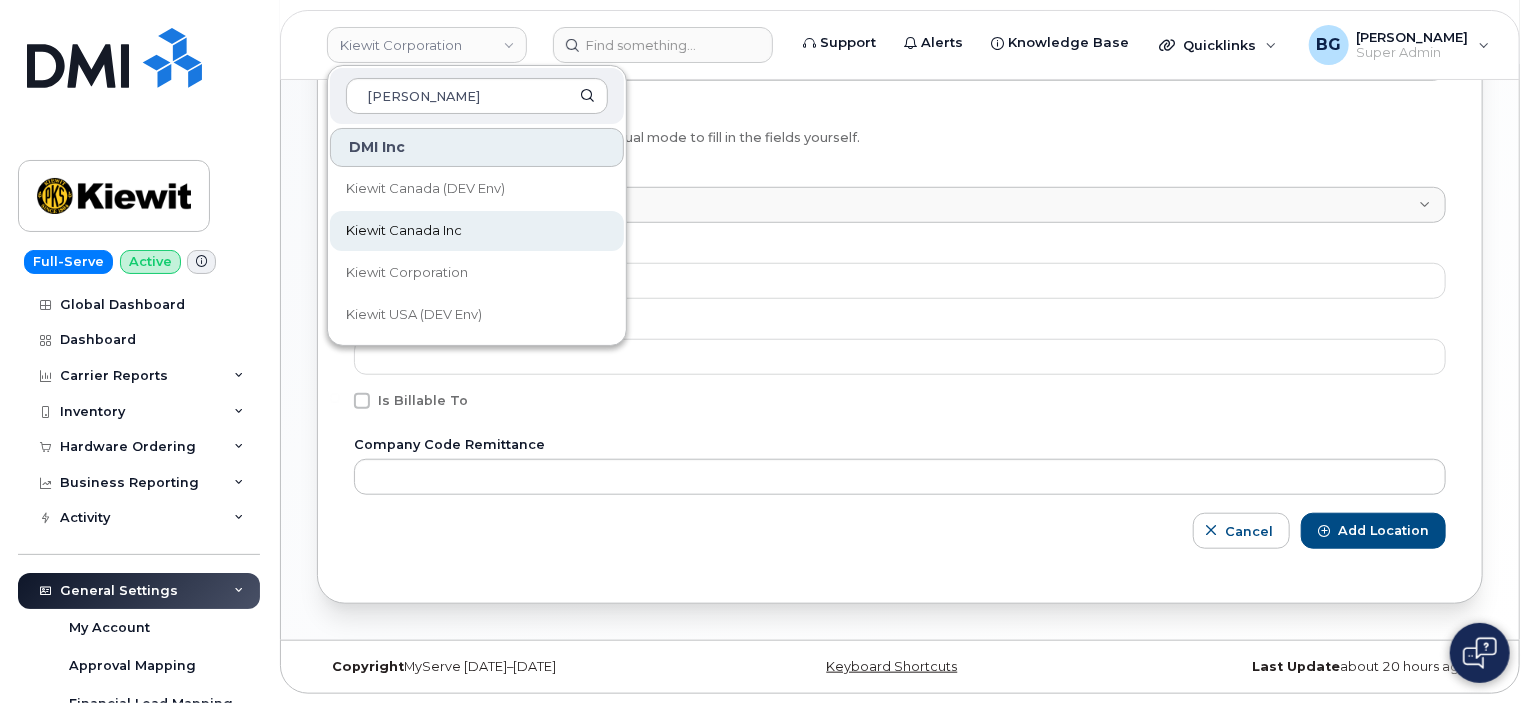 type on "kiewit" 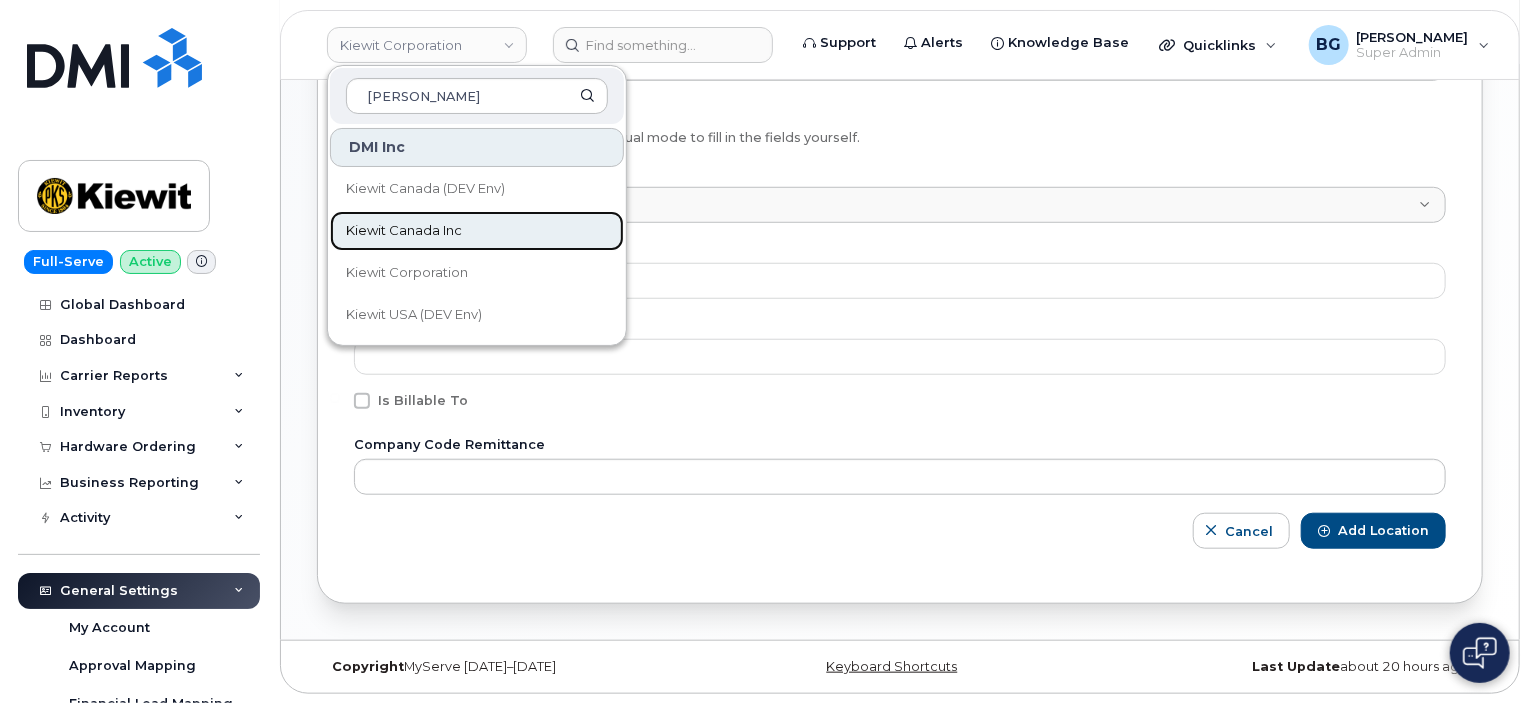 click on "Kiewit Canada Inc" 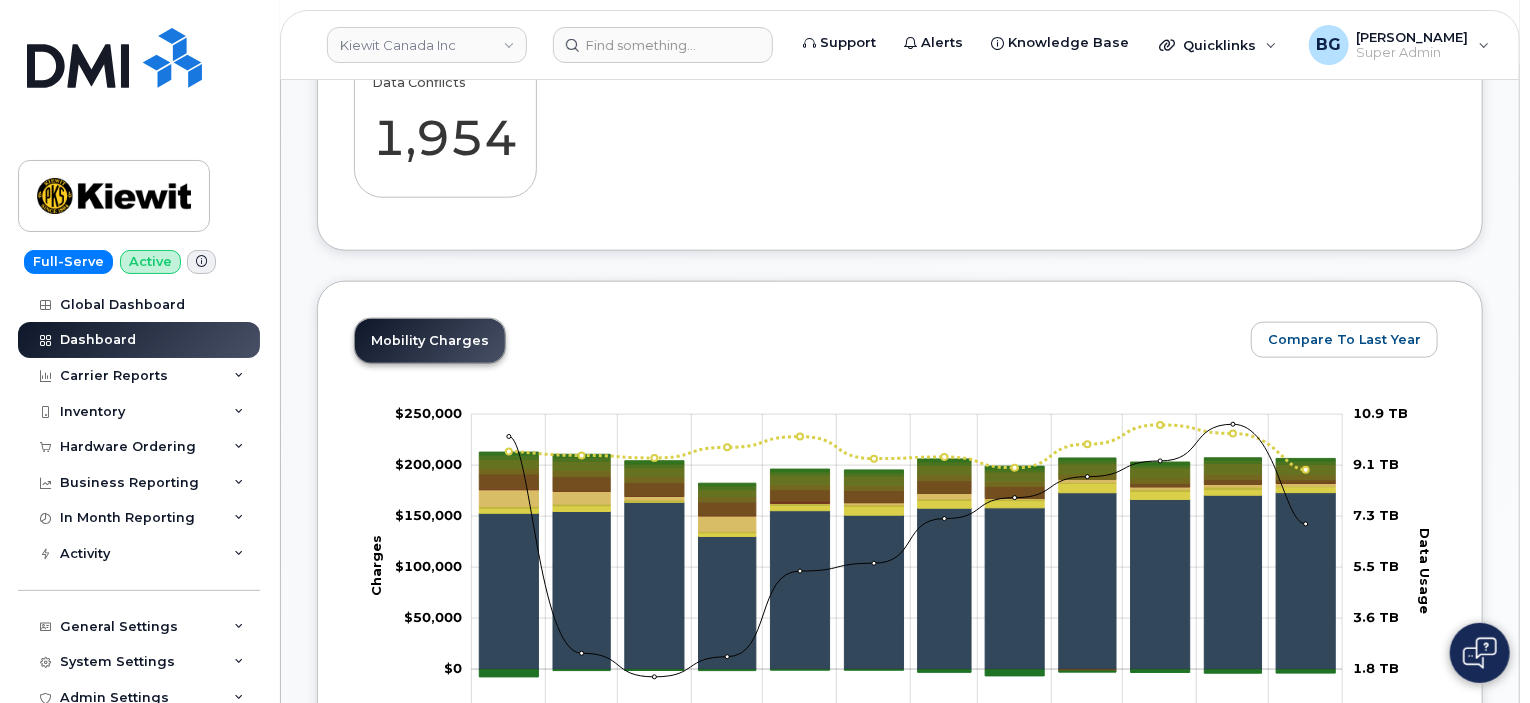 scroll, scrollTop: 1133, scrollLeft: 0, axis: vertical 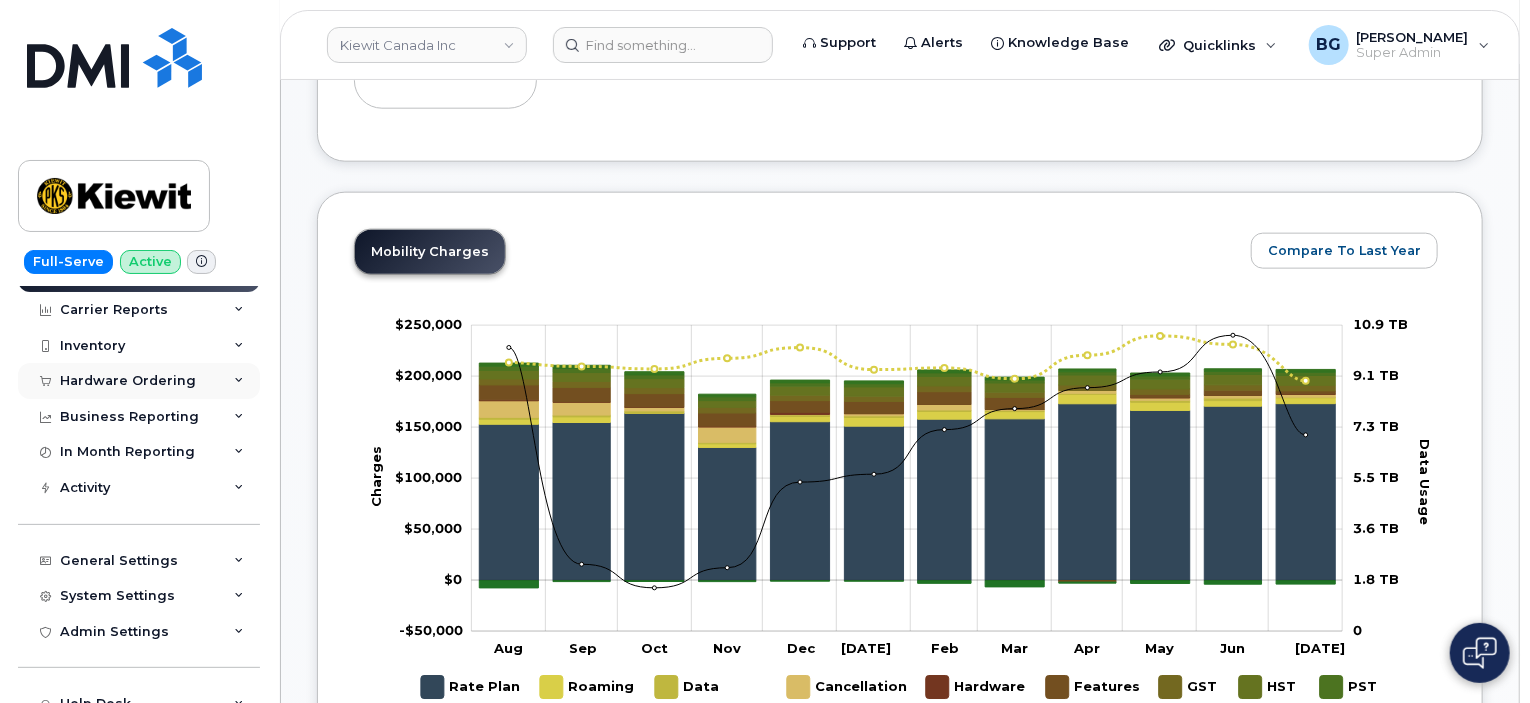 click on "Hardware Ordering" at bounding box center [128, 381] 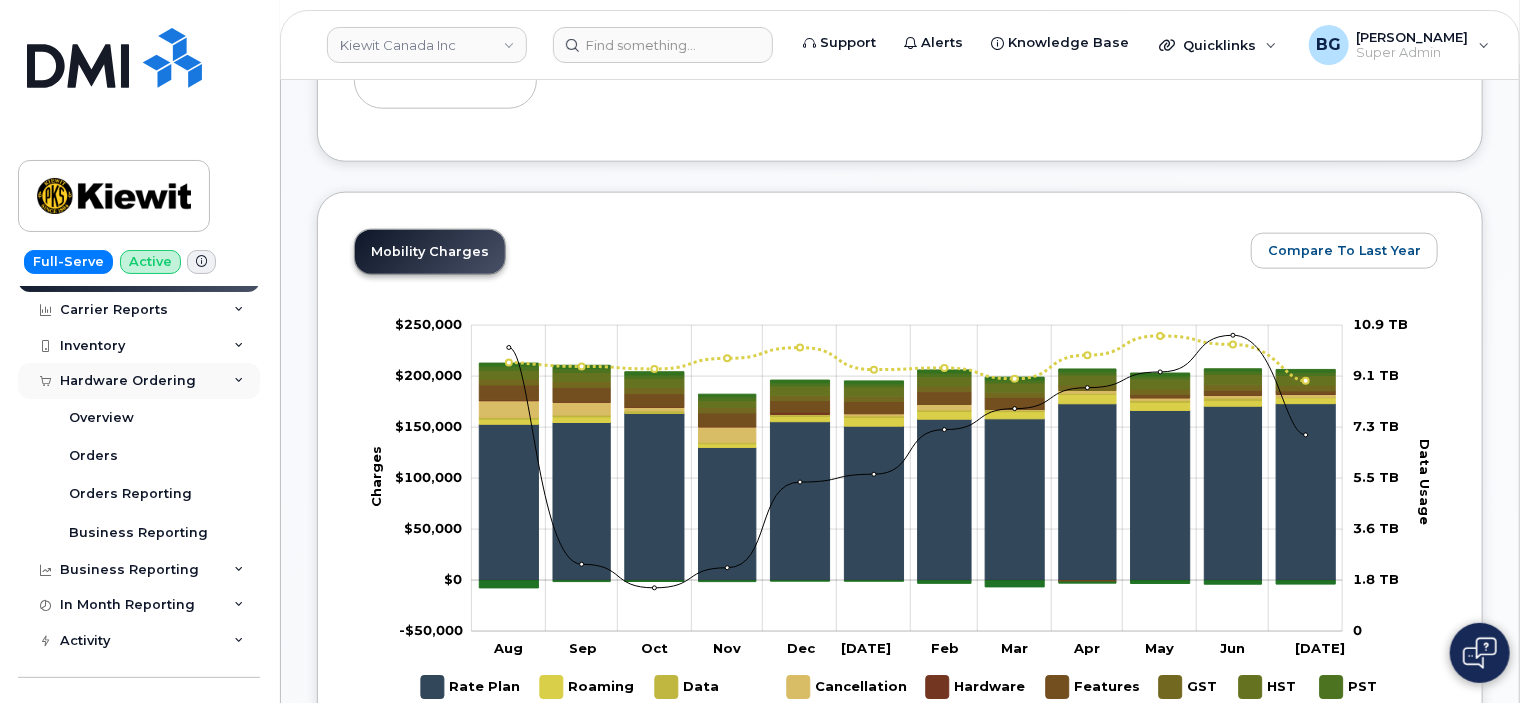 click on "Hardware Ordering" at bounding box center [128, 381] 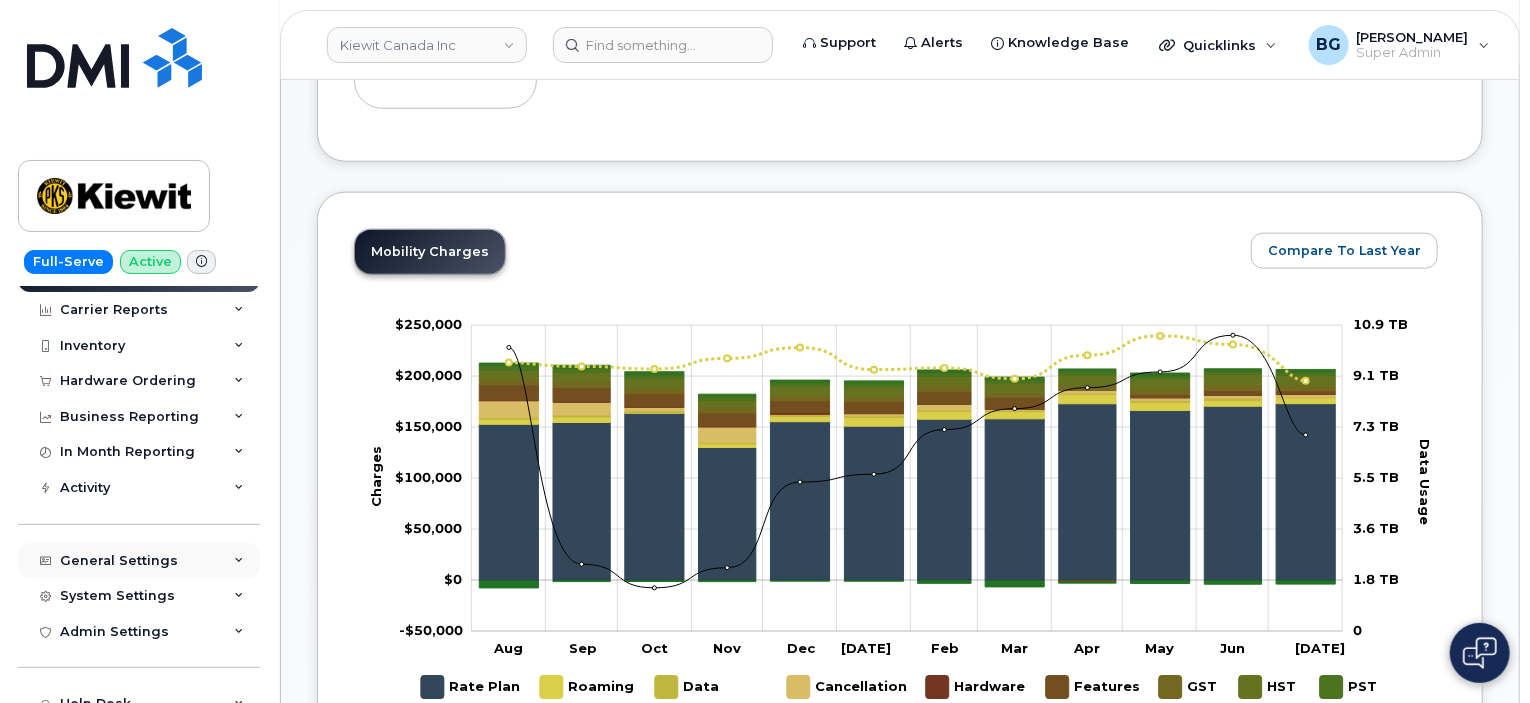 click on "General Settings" at bounding box center (139, 561) 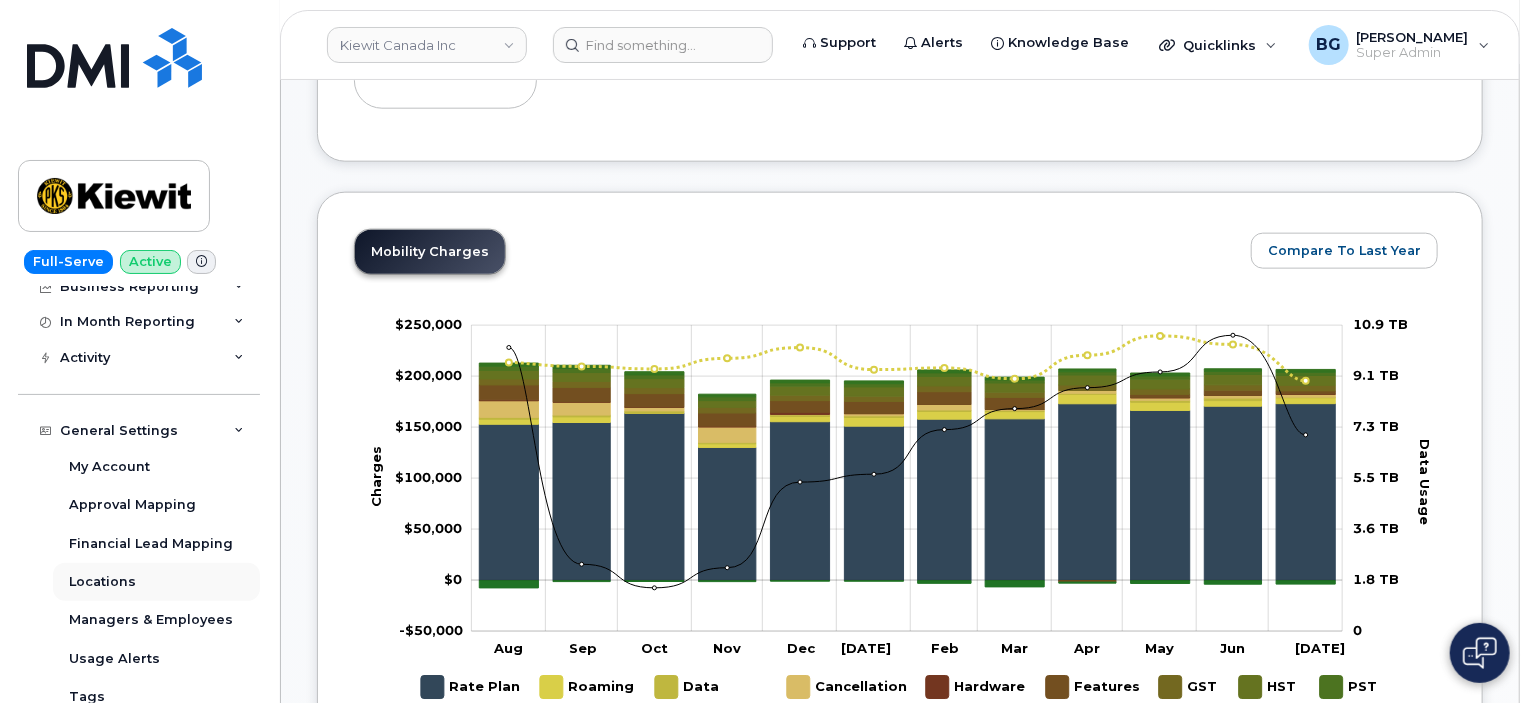 scroll, scrollTop: 200, scrollLeft: 0, axis: vertical 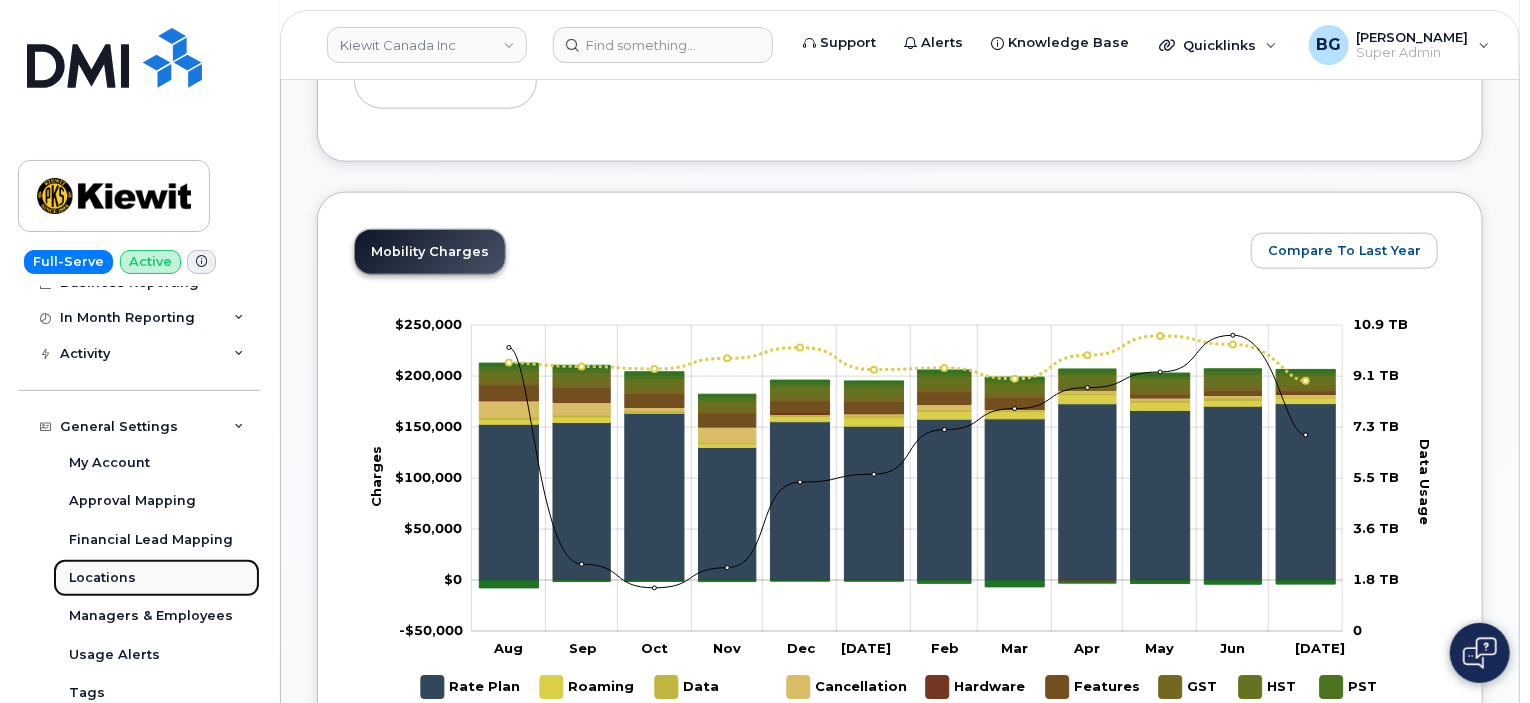 click on "Locations" at bounding box center [102, 578] 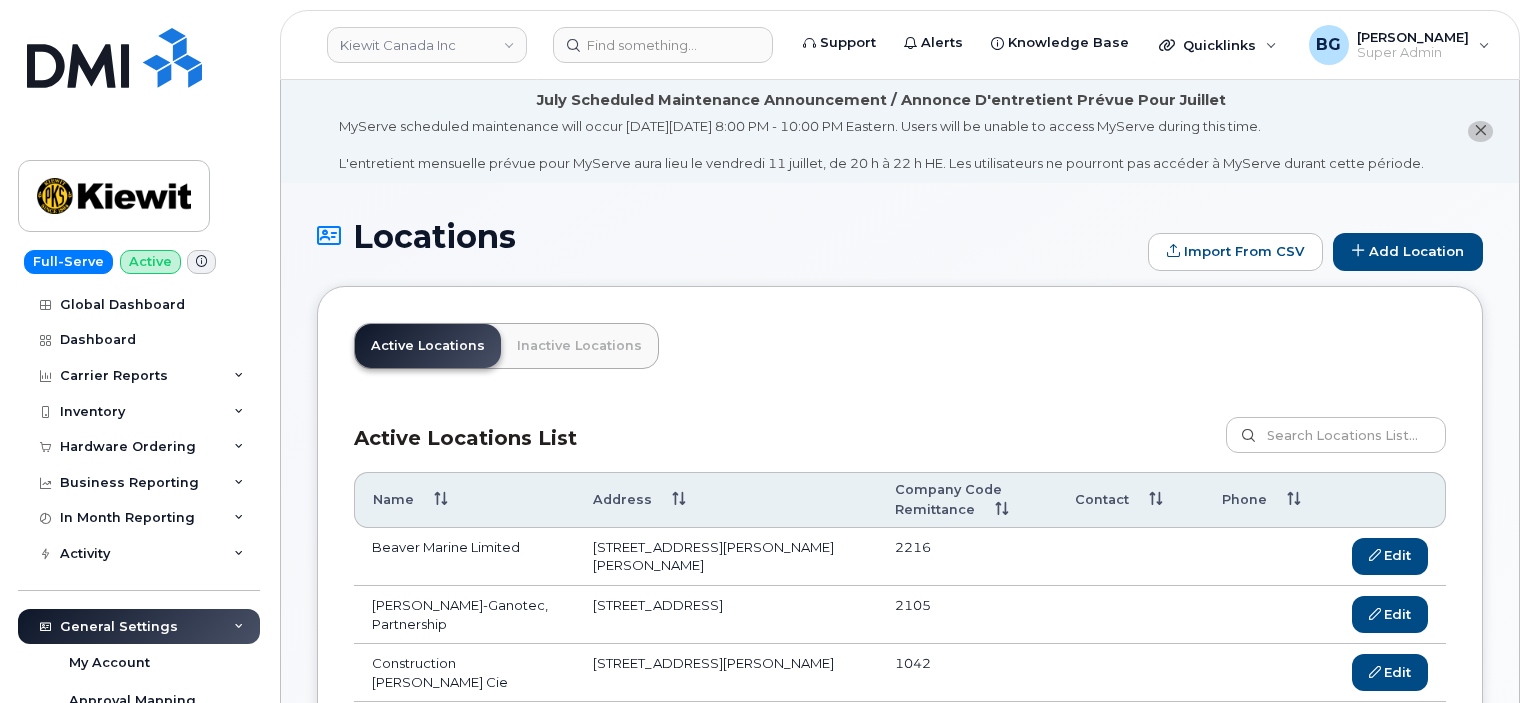 scroll, scrollTop: 0, scrollLeft: 0, axis: both 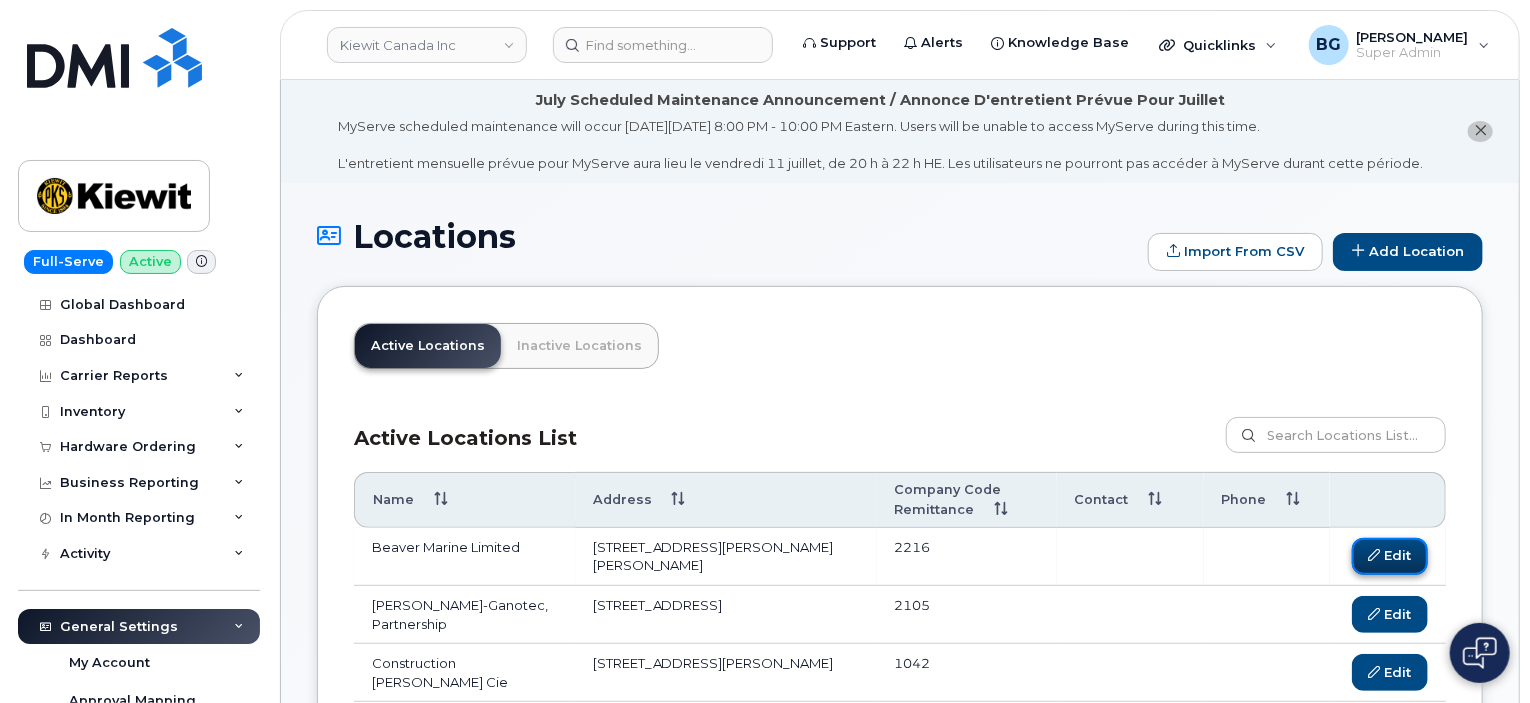 click on "Edit" at bounding box center (1390, 556) 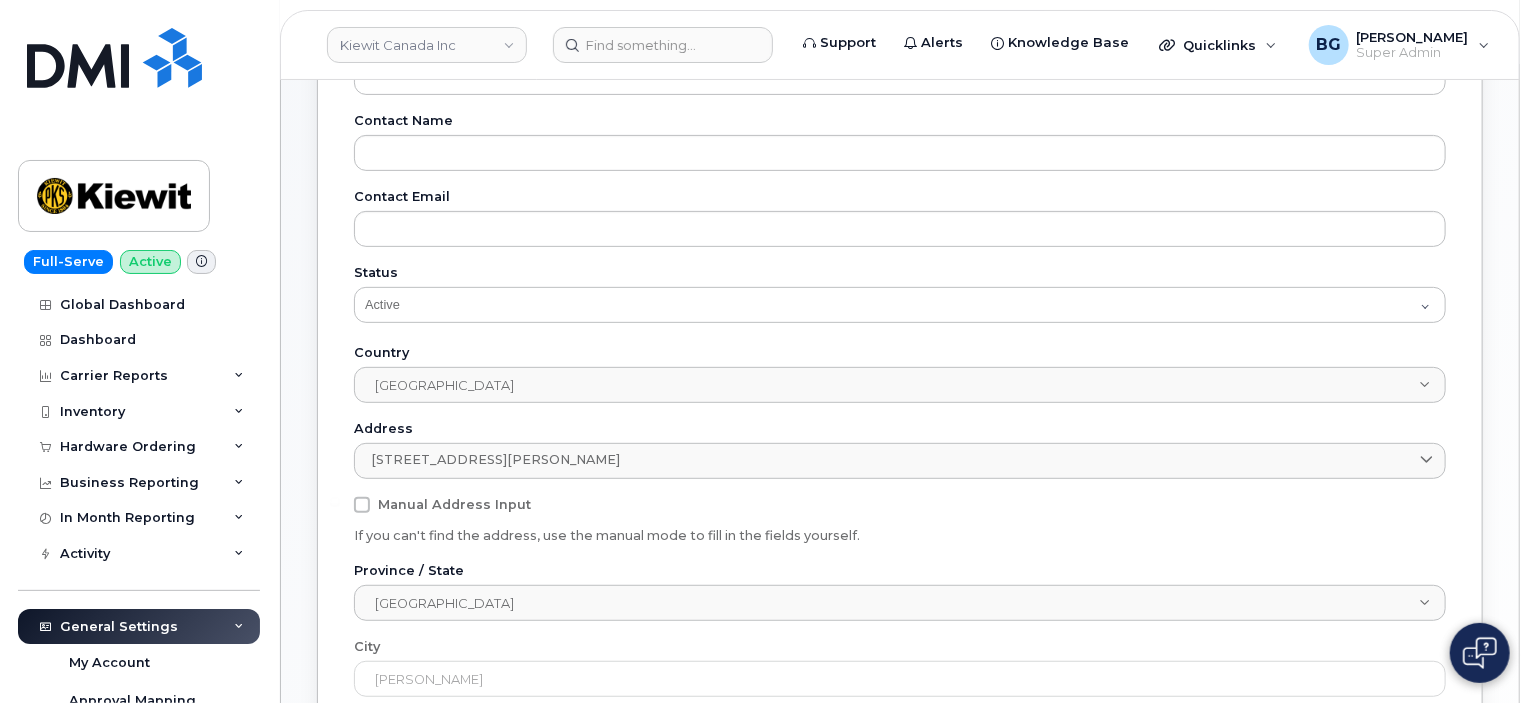 scroll, scrollTop: 266, scrollLeft: 0, axis: vertical 